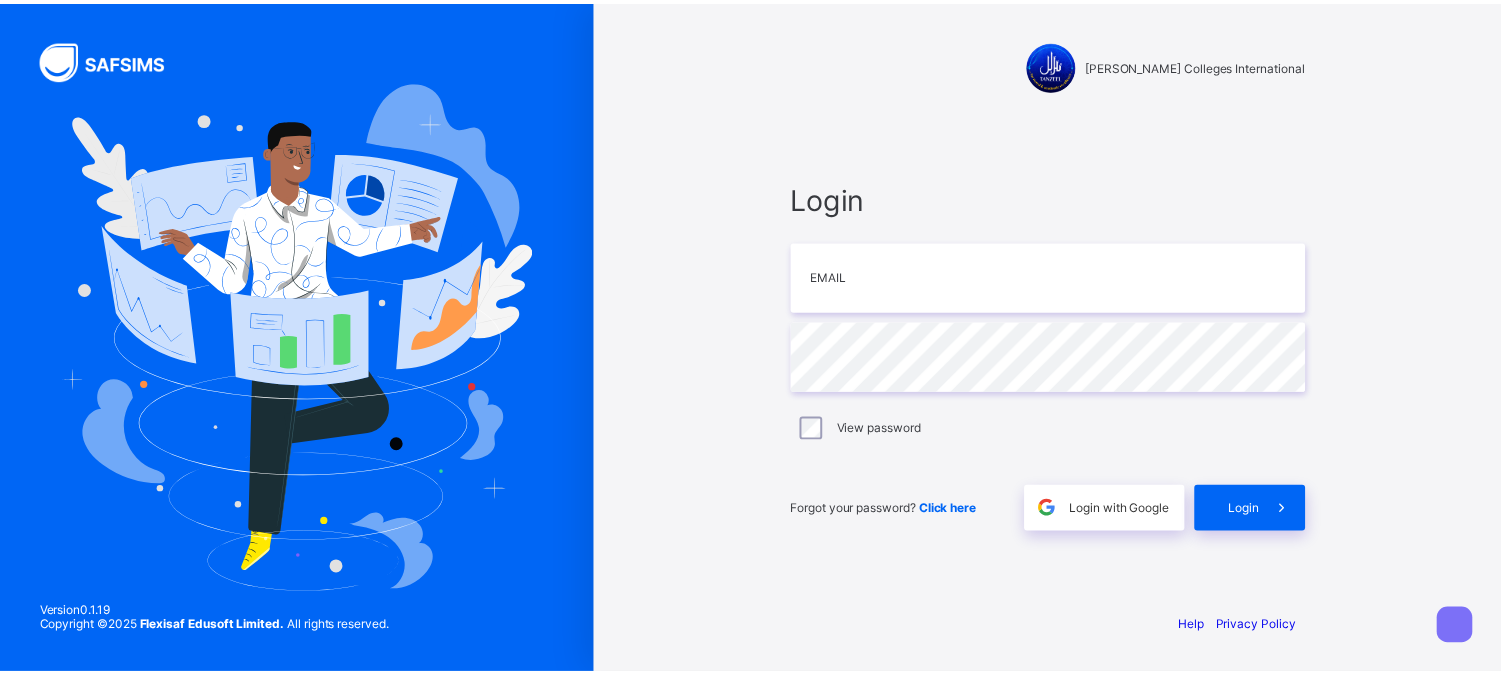 scroll, scrollTop: 0, scrollLeft: 0, axis: both 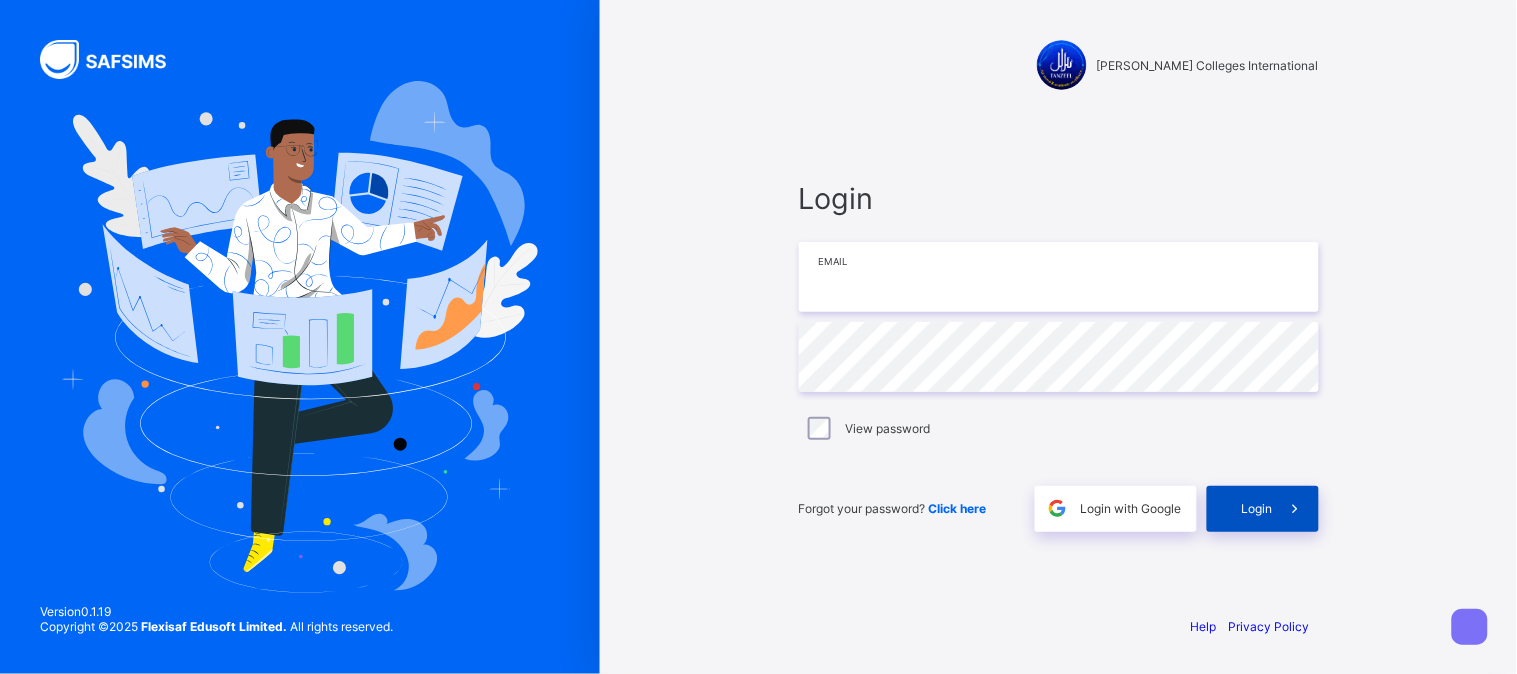 type on "**********" 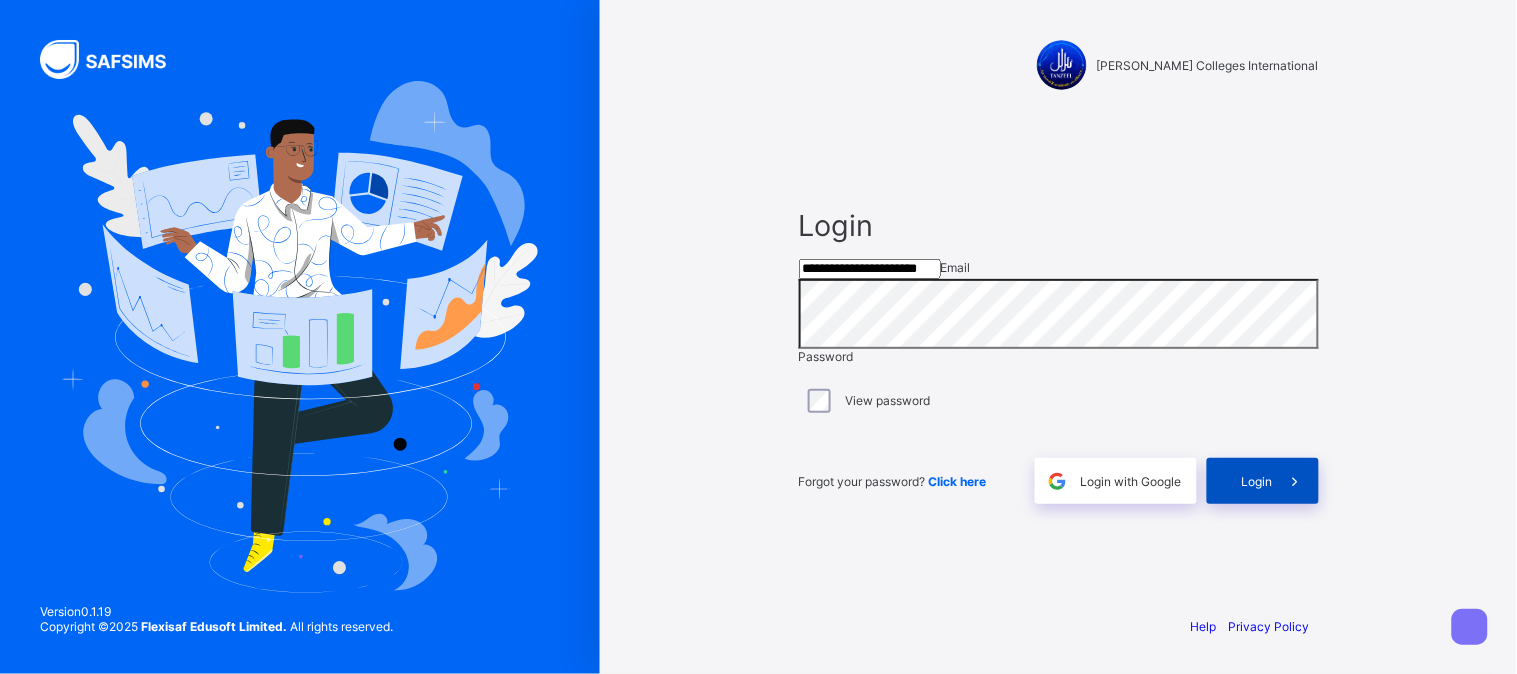 click on "Login" at bounding box center (1257, 481) 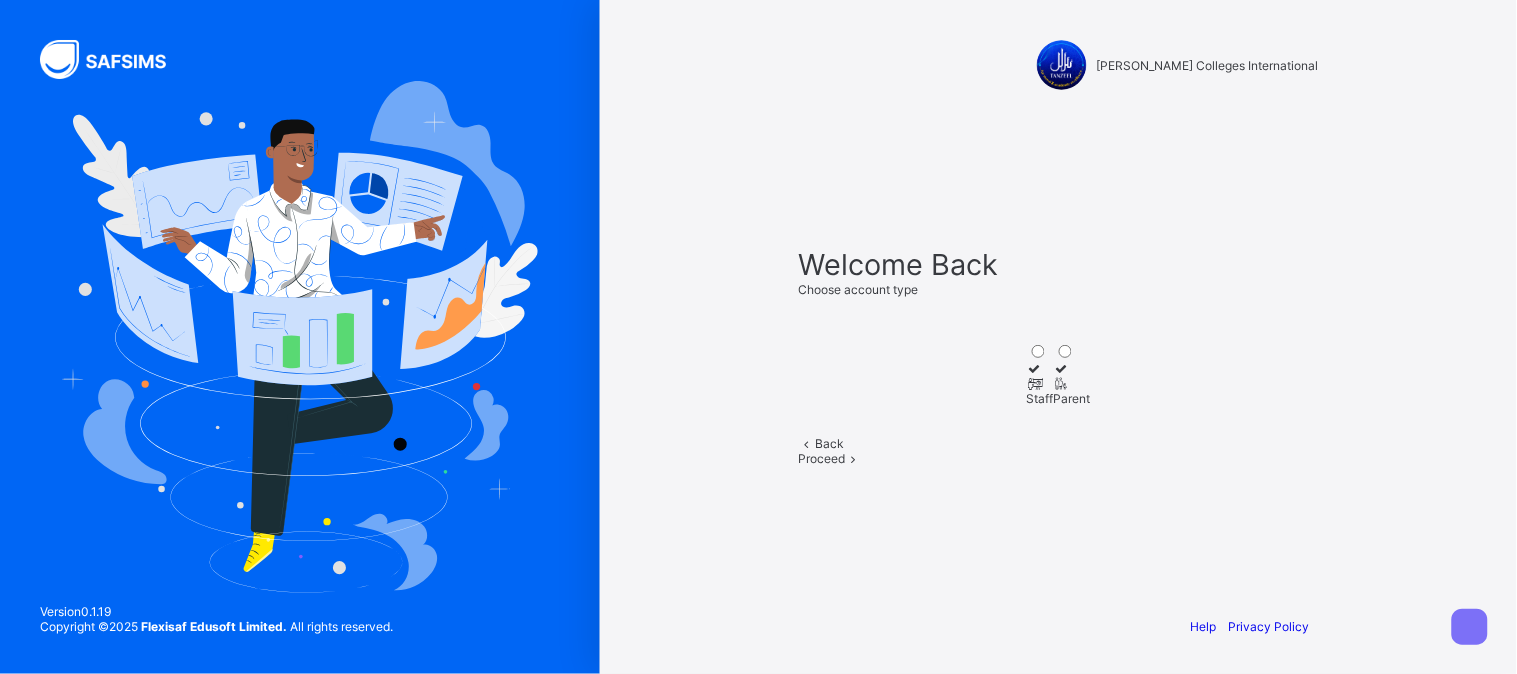 click on "Staff" at bounding box center (1040, 398) 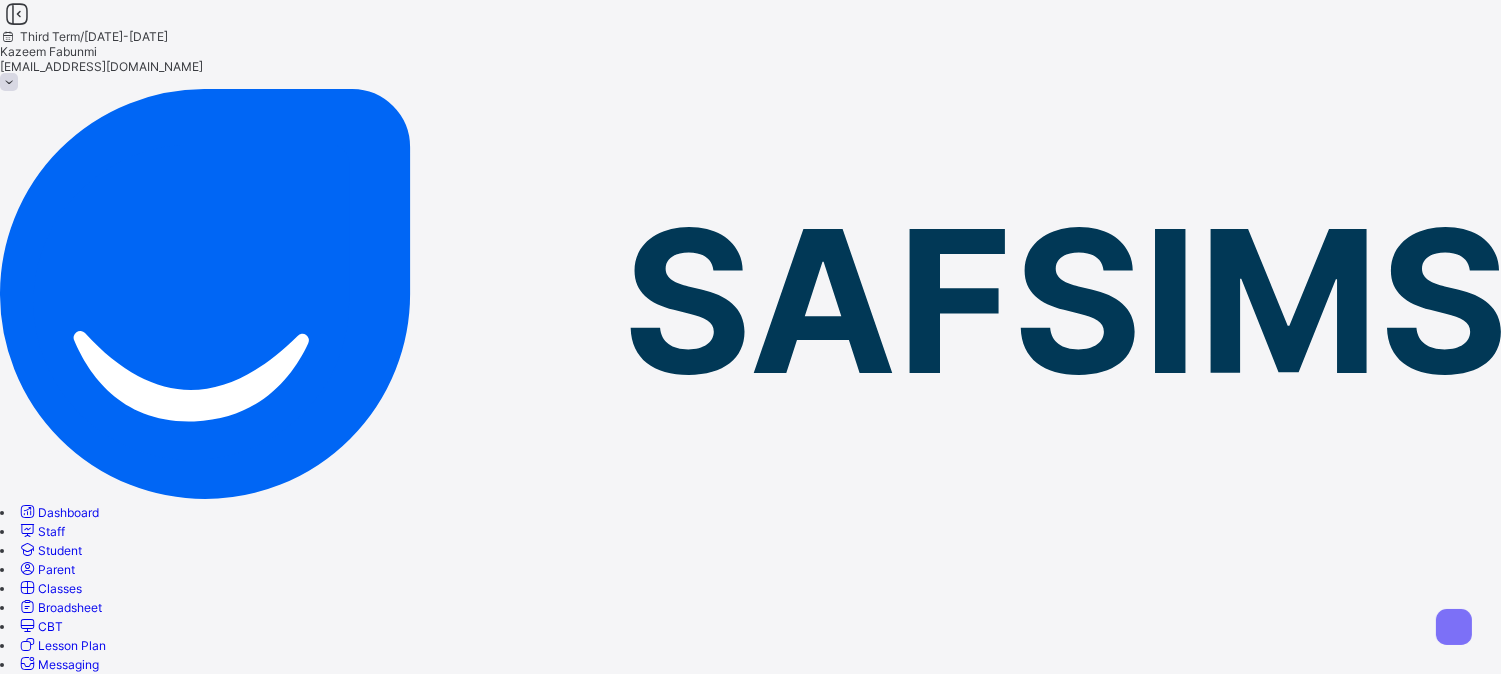 click on "CBT" at bounding box center (50, 626) 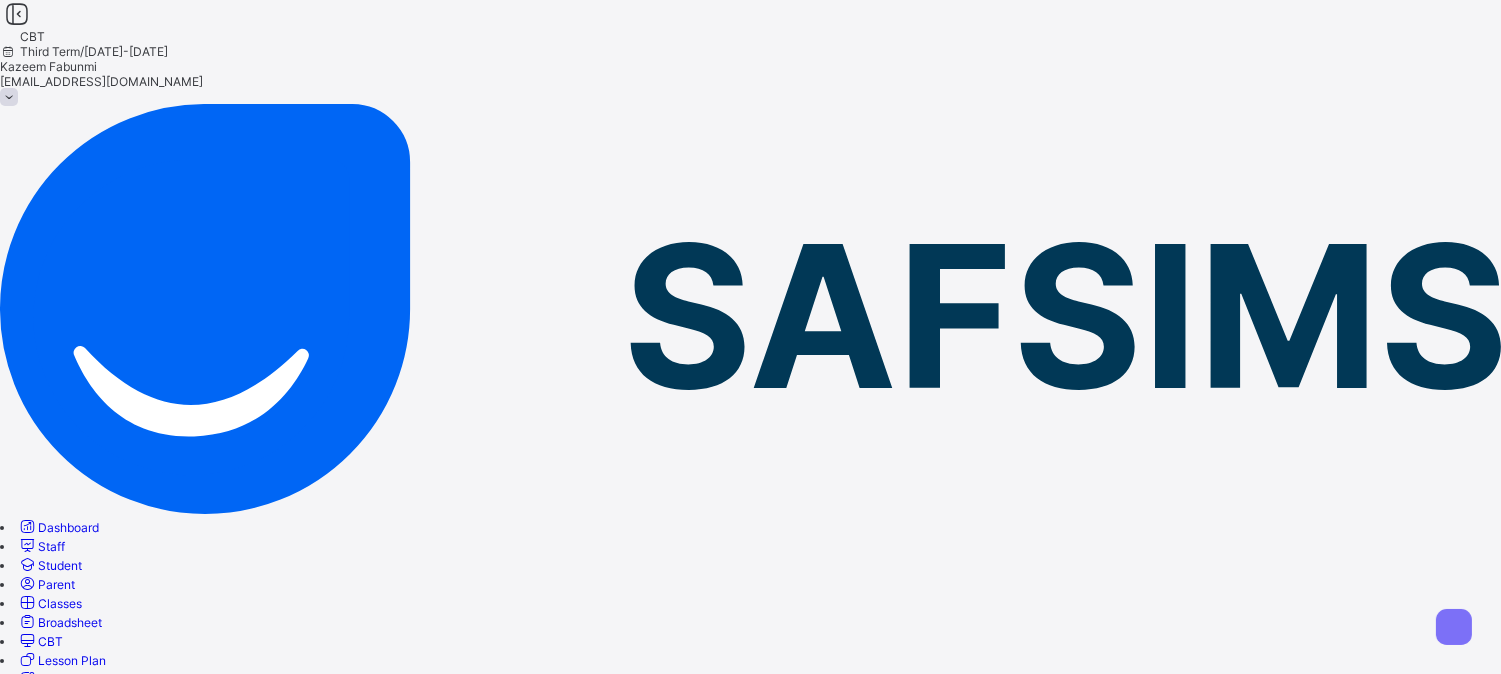 click on "Exams" at bounding box center (18, 748) 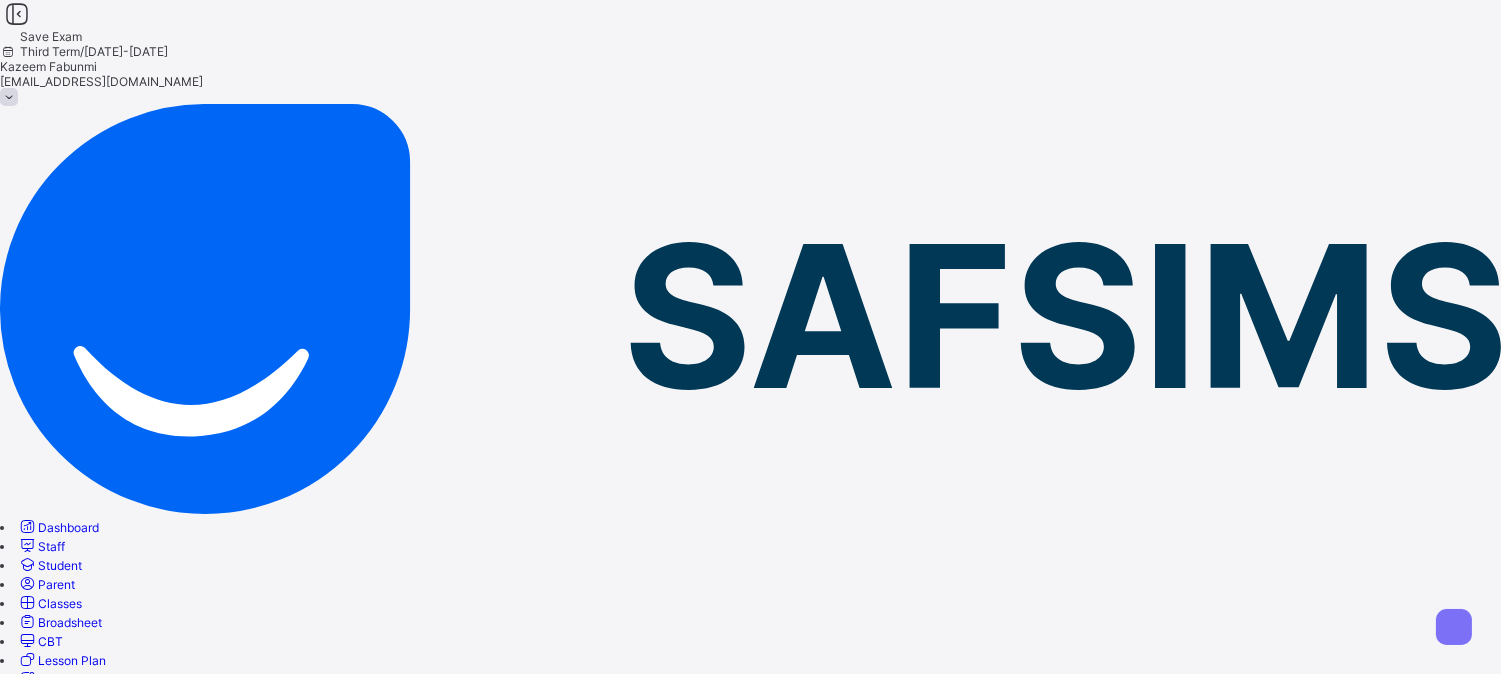 drag, startPoint x: 556, startPoint y: 414, endPoint x: 314, endPoint y: 413, distance: 242.00206 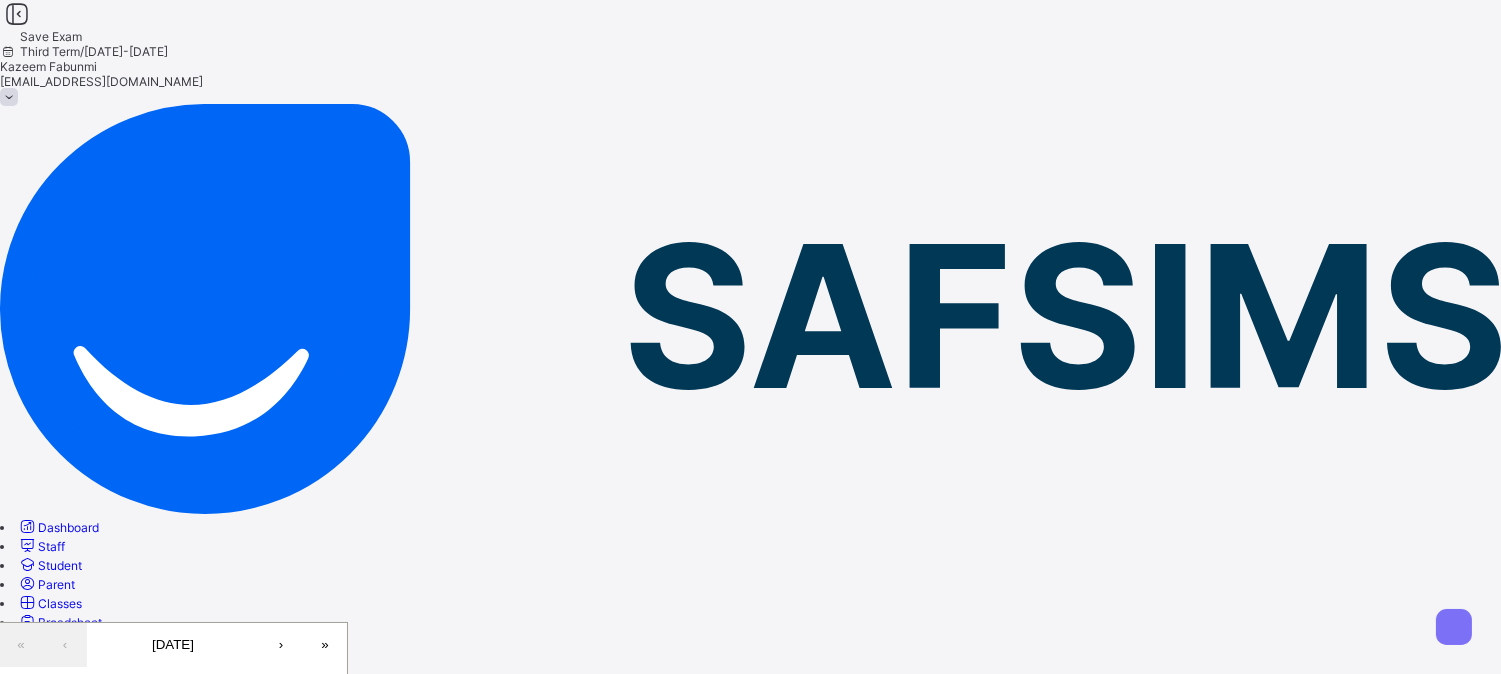 click on "21" at bounding box center (24, 827) 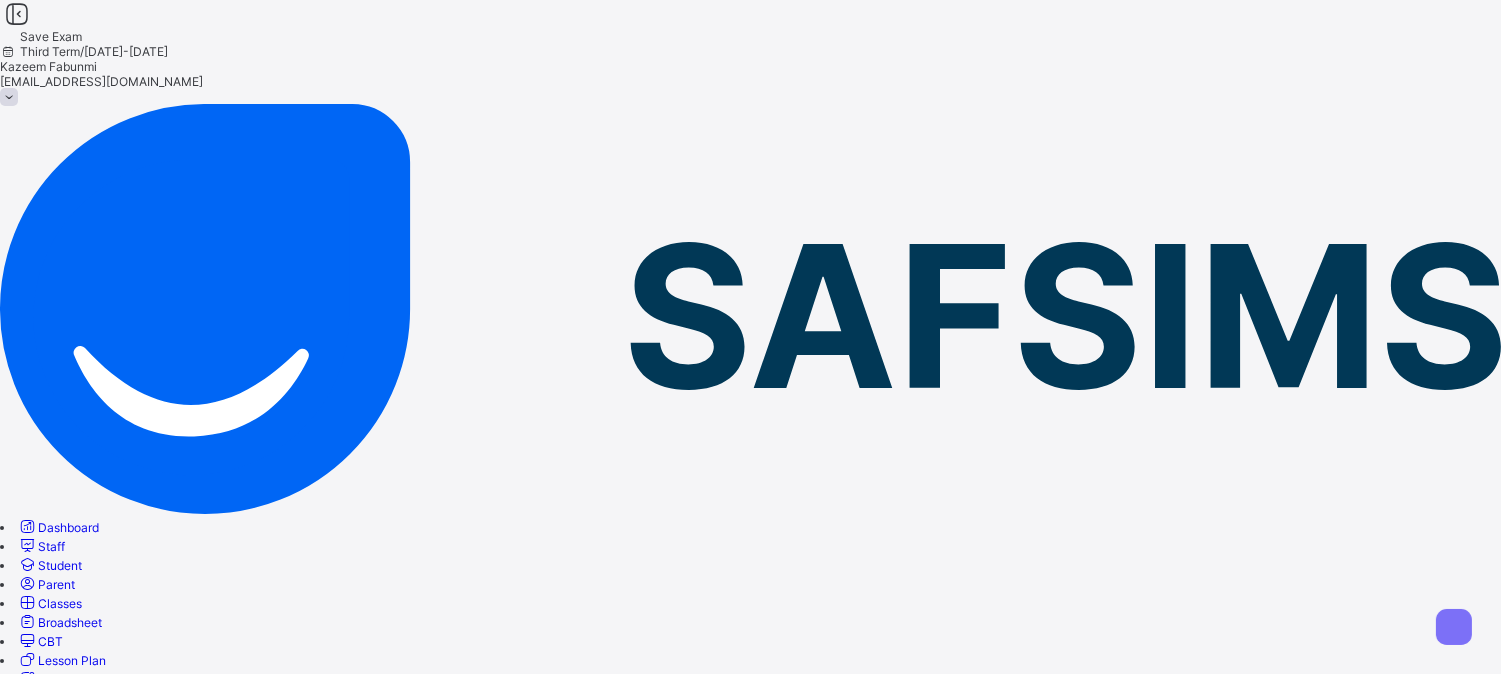 click on "Nohting to see here There’s currently no paper added, click the button below to get started Add paper" at bounding box center (750, 1064) 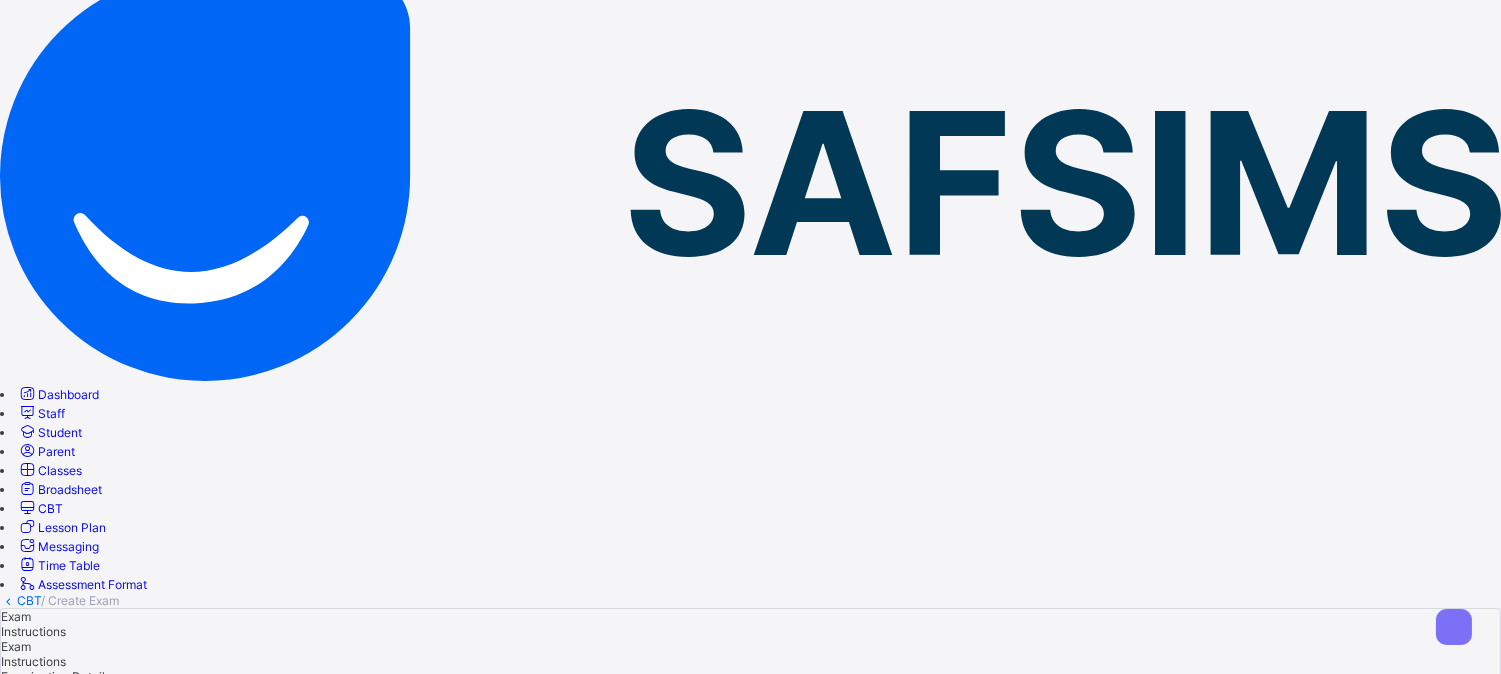 click on "Select class" at bounding box center (750, 812) 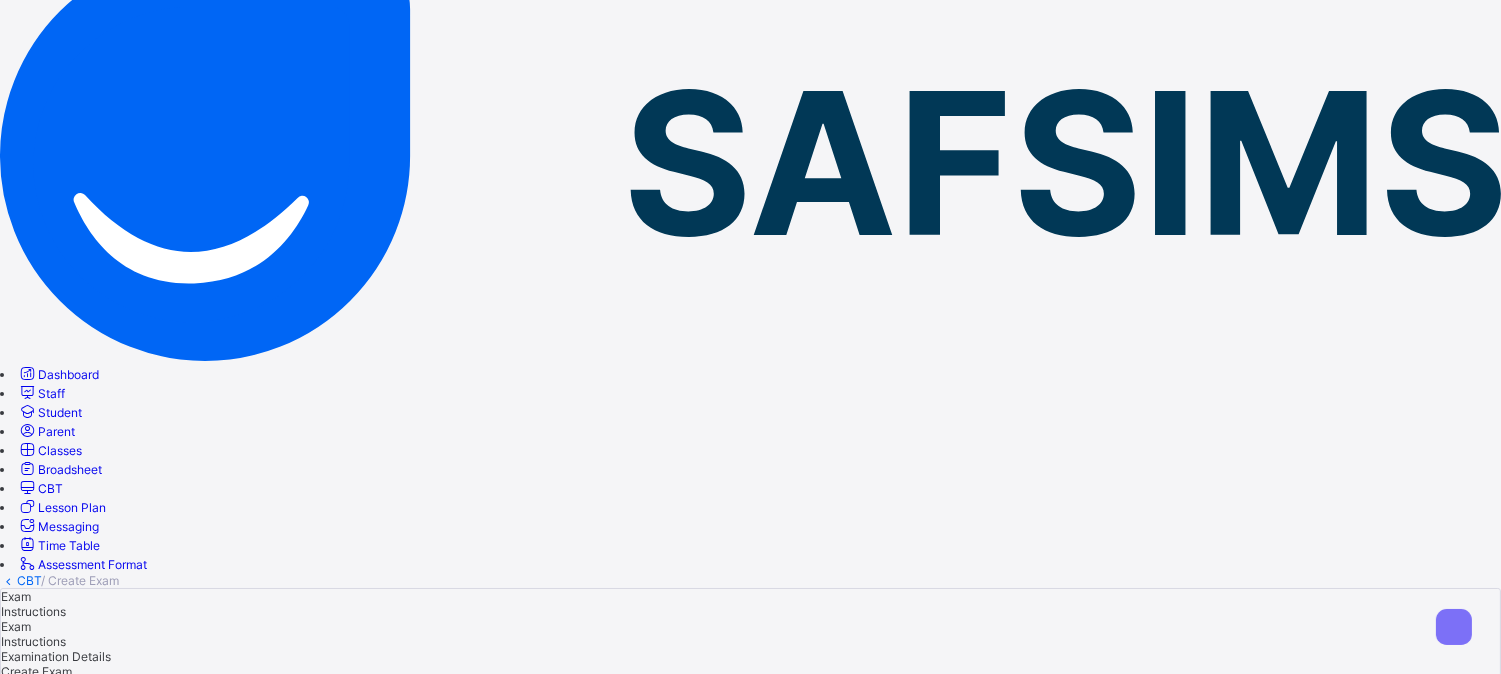 scroll, scrollTop: 167, scrollLeft: 0, axis: vertical 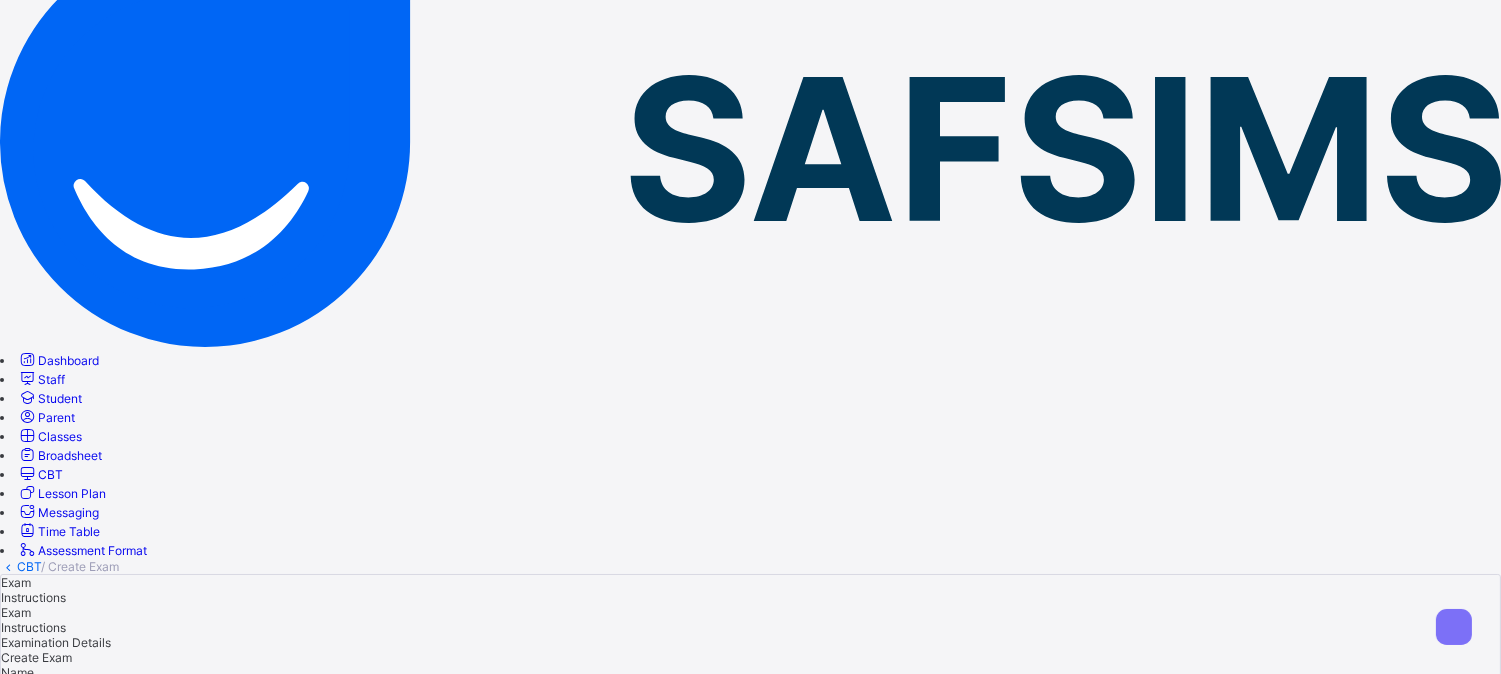 click on "Pri 4" at bounding box center [750, 922] 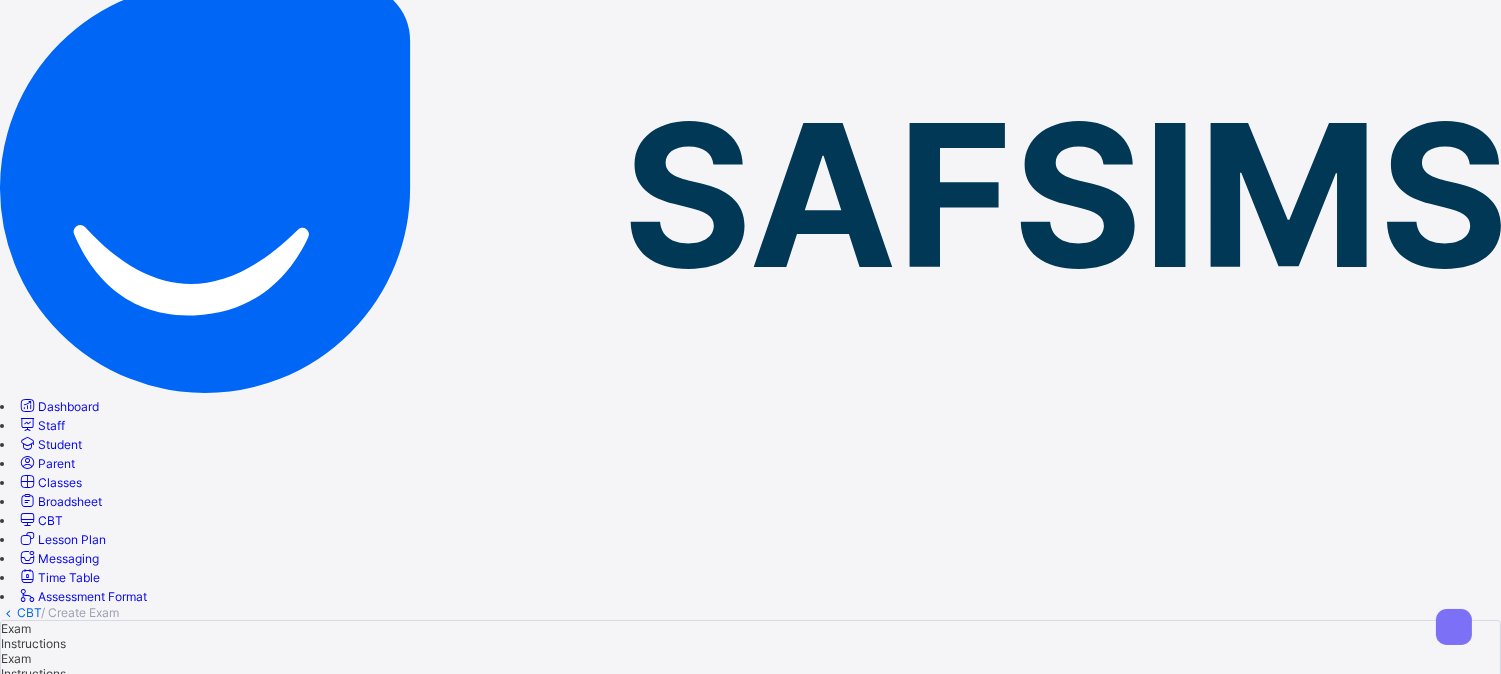 scroll, scrollTop: 115, scrollLeft: 0, axis: vertical 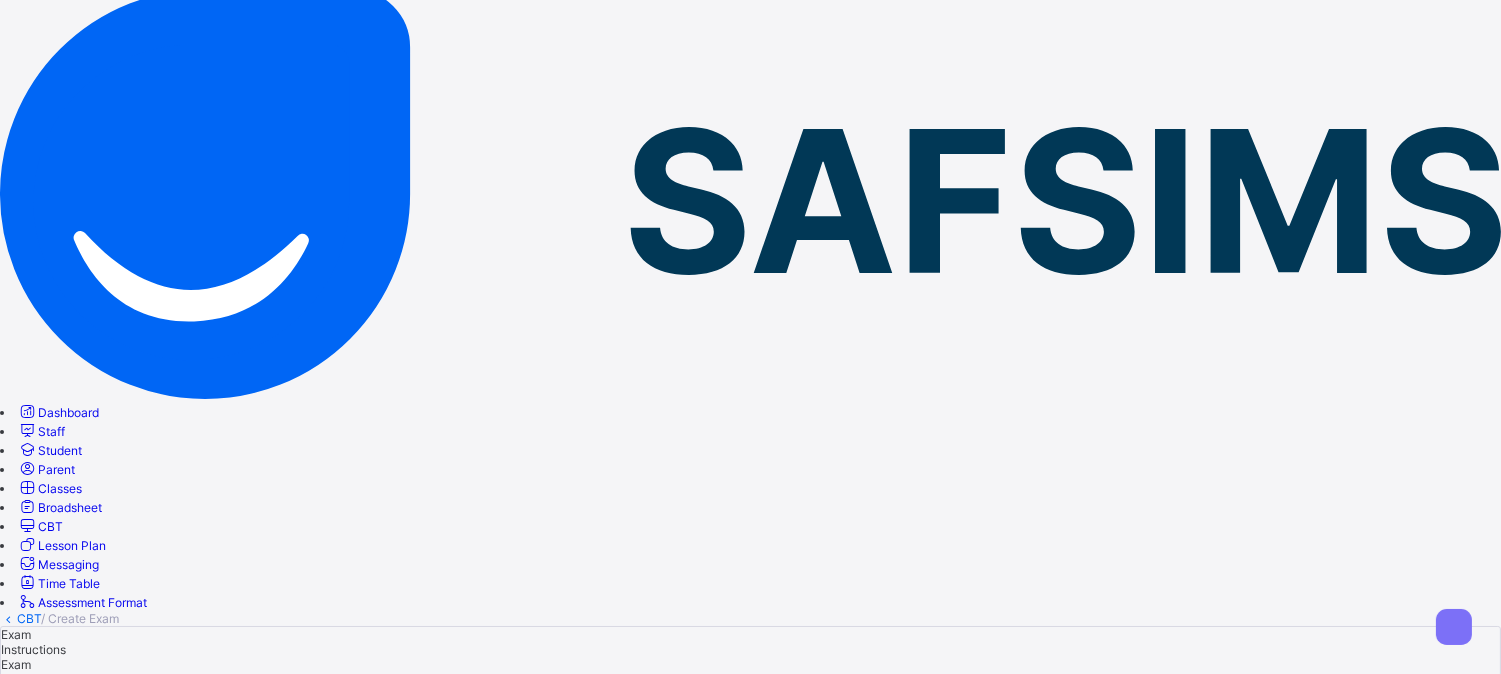 click on "Create Exam" at bounding box center (36, 709) 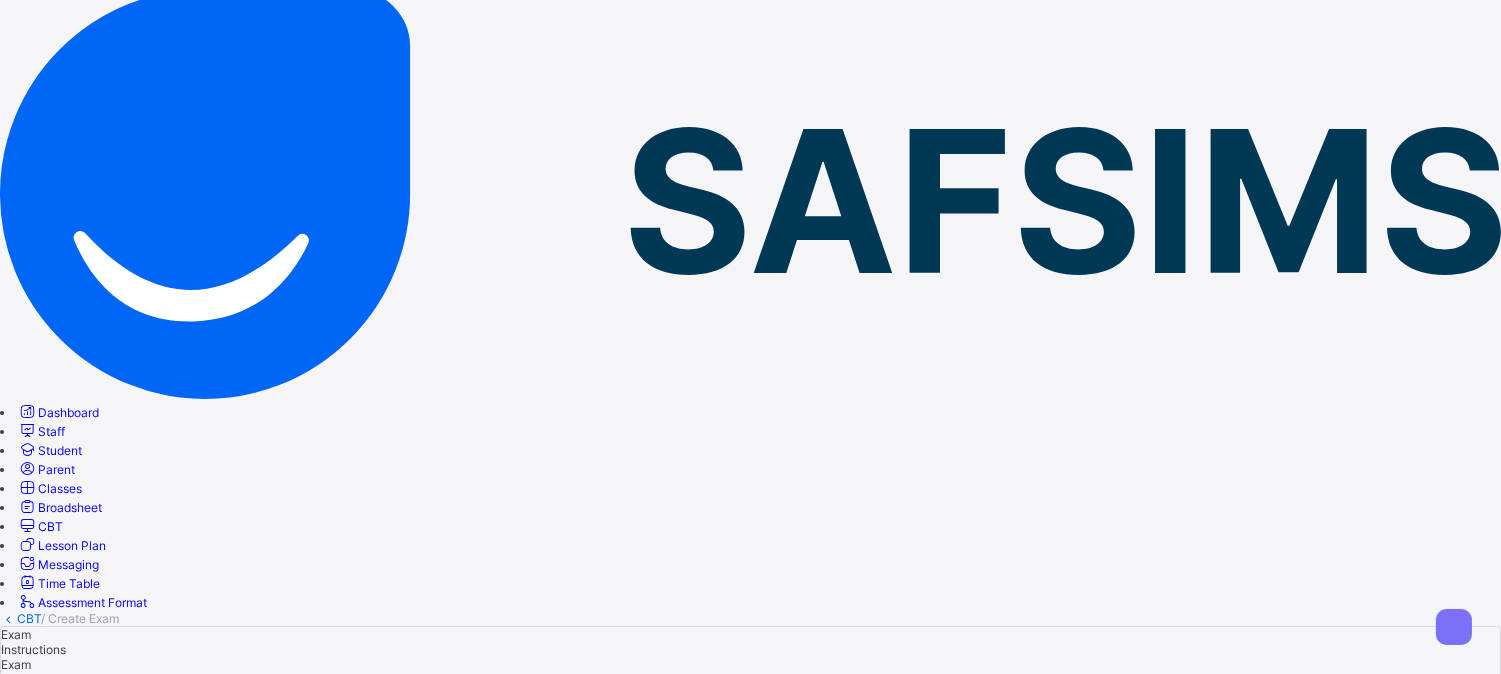 click on "Instructions" at bounding box center [33, 649] 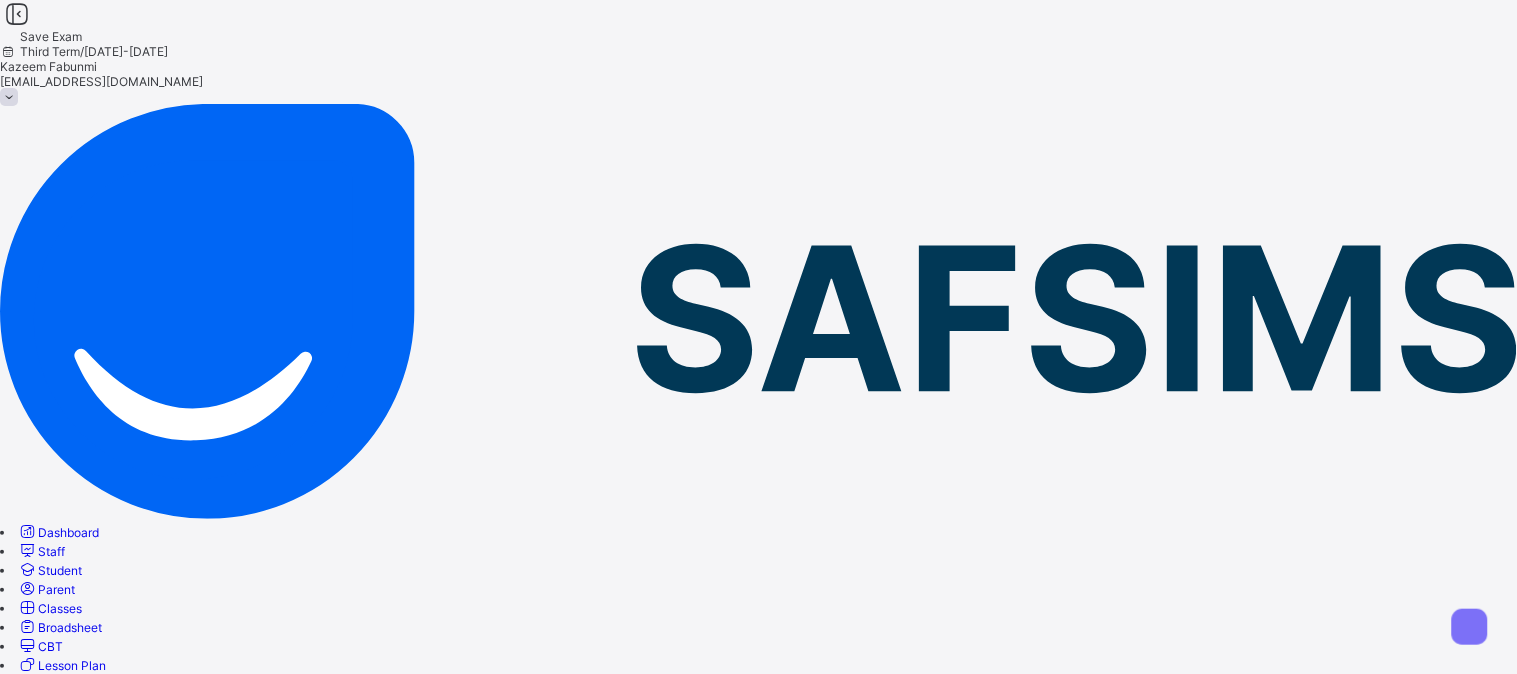 click at bounding box center [72, 1223] 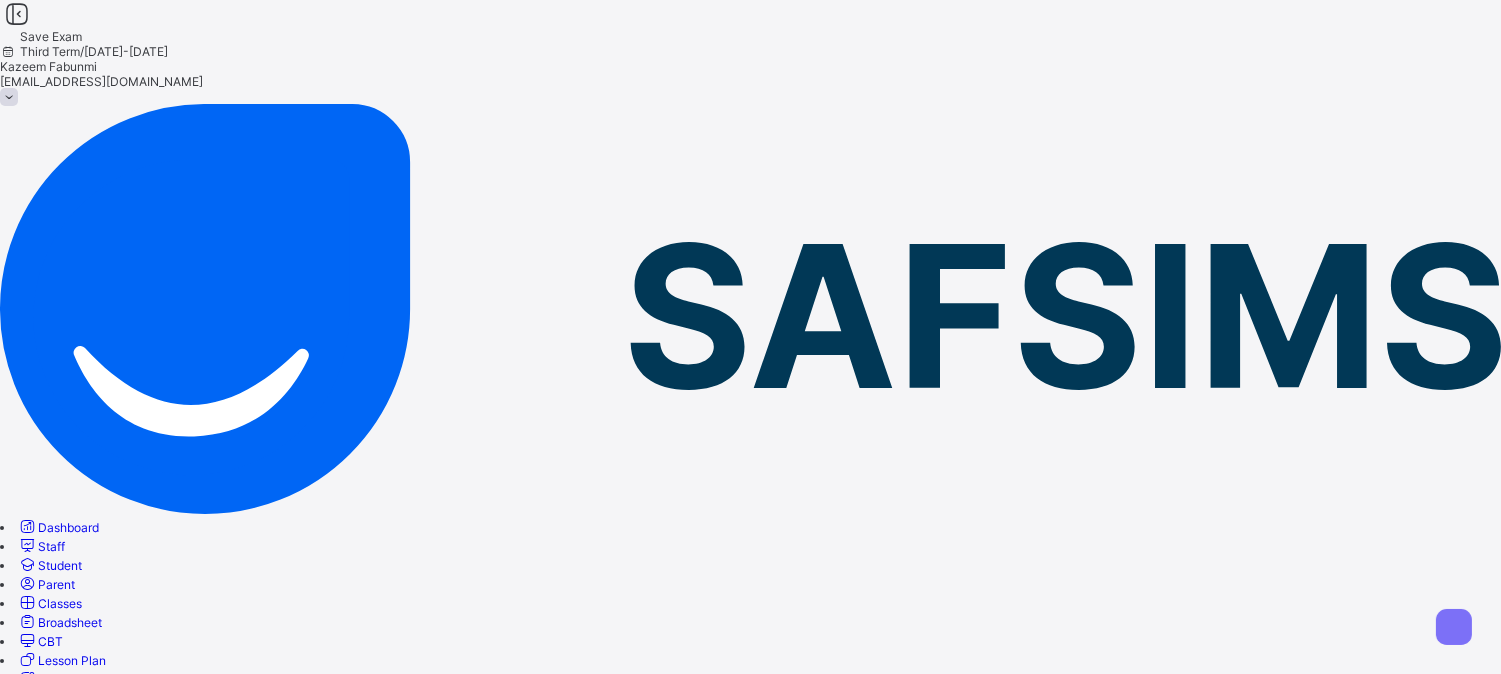 click on "Create Exam" at bounding box center (36, 824) 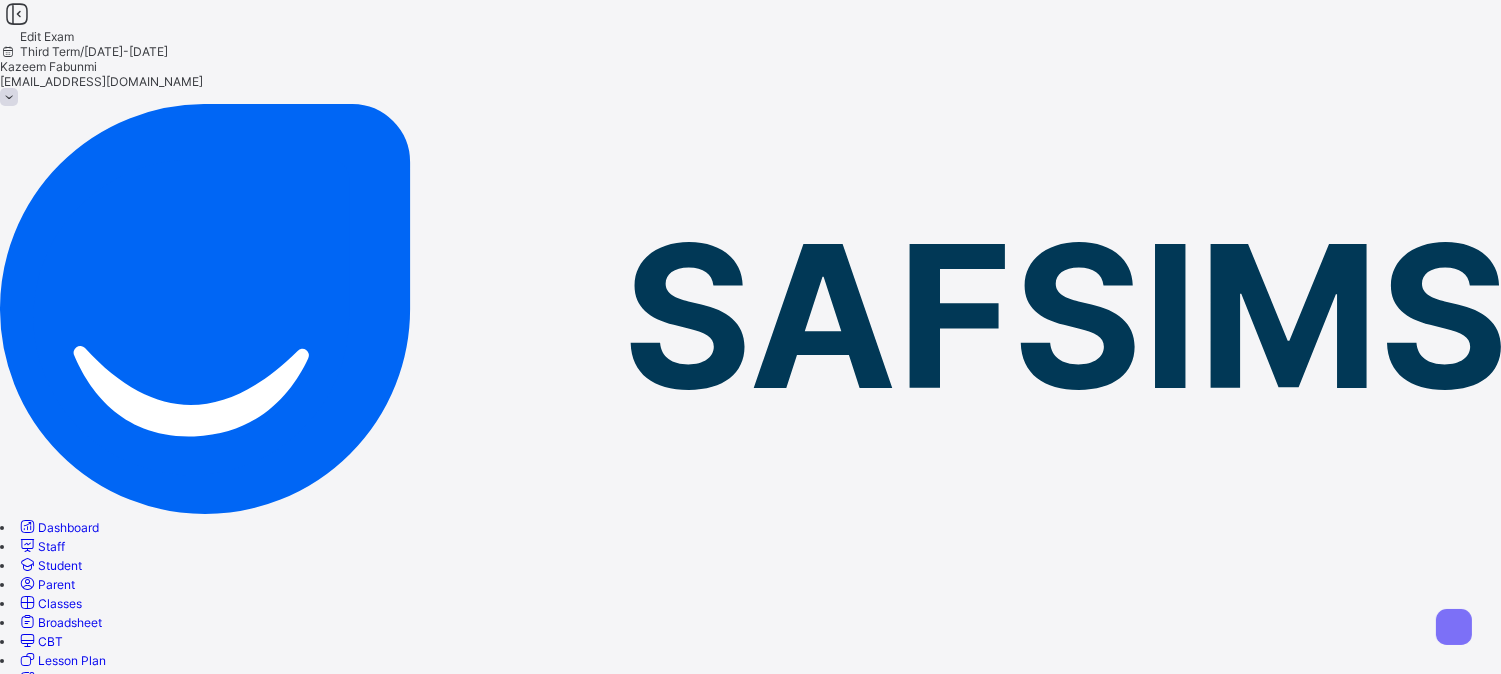 click on "CBT" at bounding box center [29, 733] 